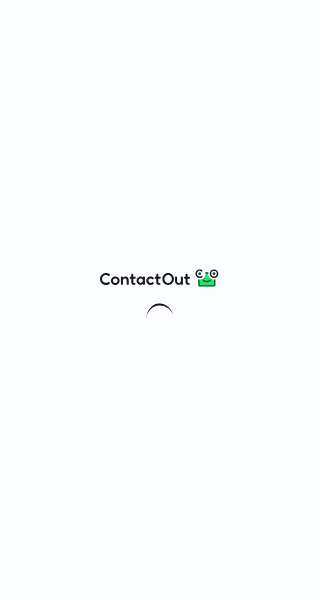 scroll, scrollTop: 0, scrollLeft: 0, axis: both 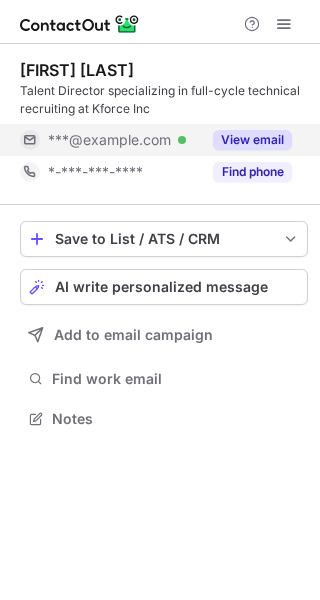 click on "View email" at bounding box center (252, 140) 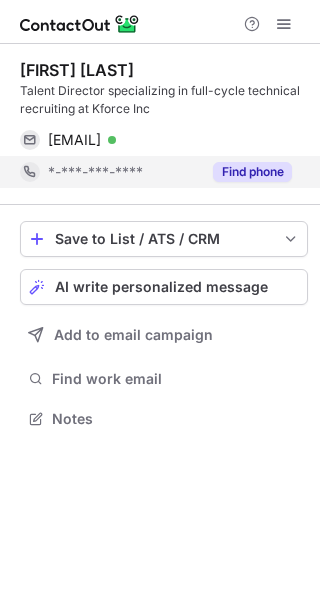 click on "Find phone" at bounding box center [252, 172] 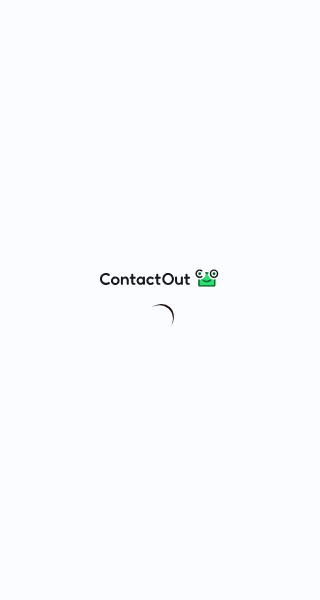 scroll, scrollTop: 0, scrollLeft: 0, axis: both 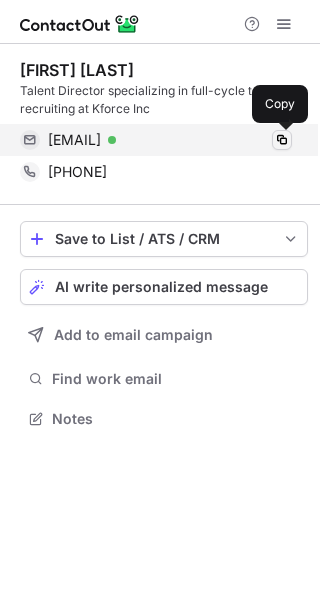 click at bounding box center [282, 140] 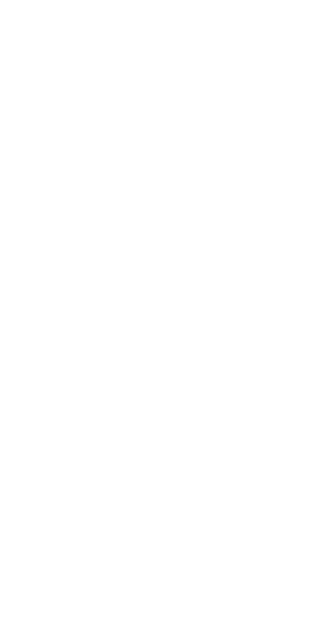 scroll, scrollTop: 0, scrollLeft: 0, axis: both 